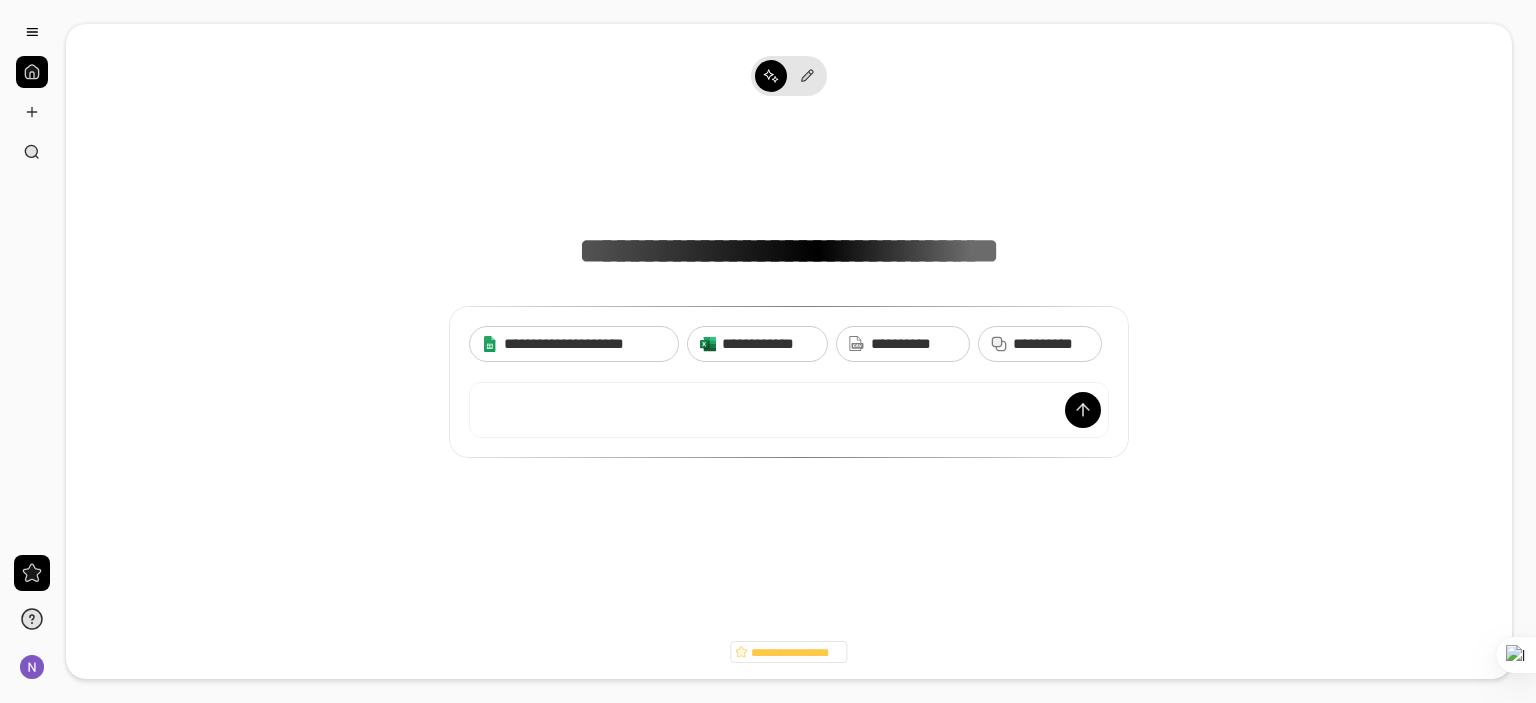scroll, scrollTop: 0, scrollLeft: 0, axis: both 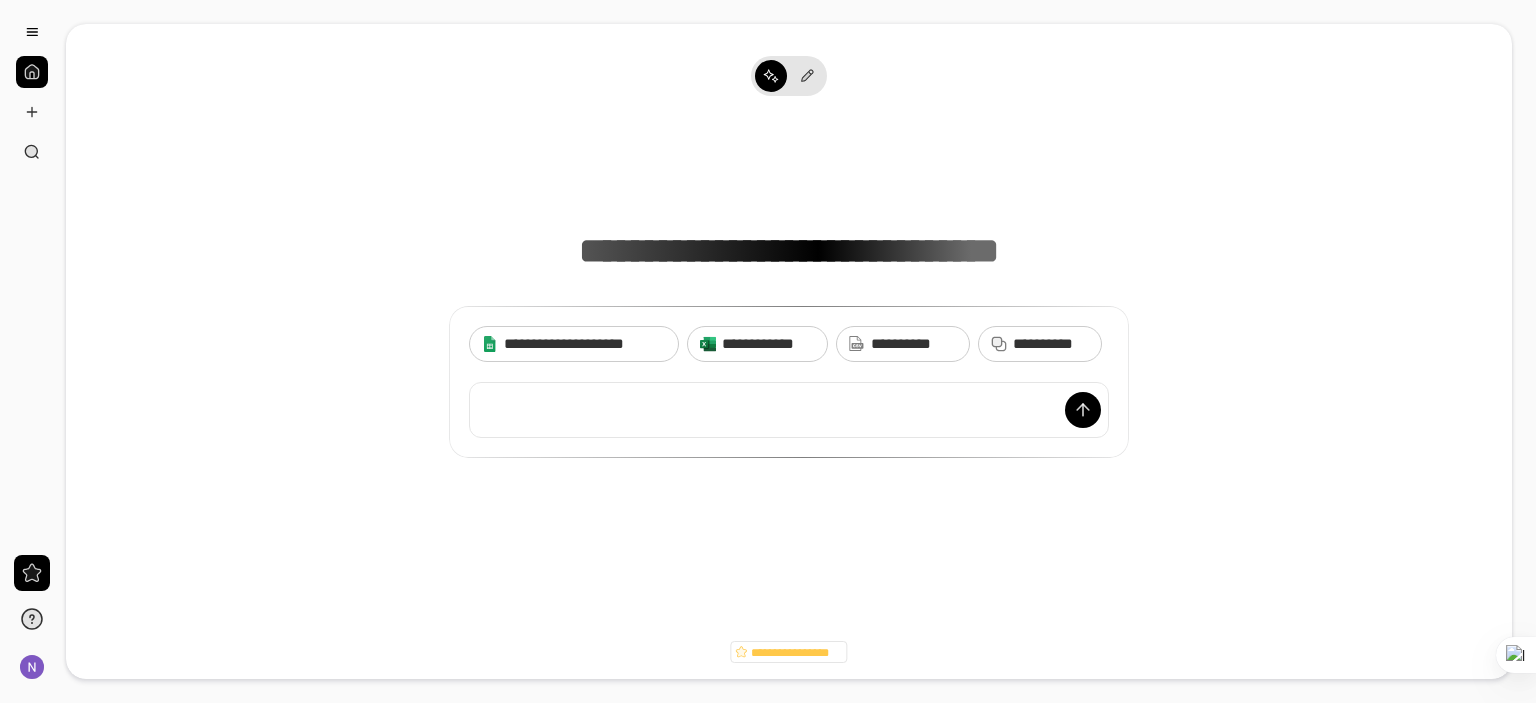 click at bounding box center (789, 410) 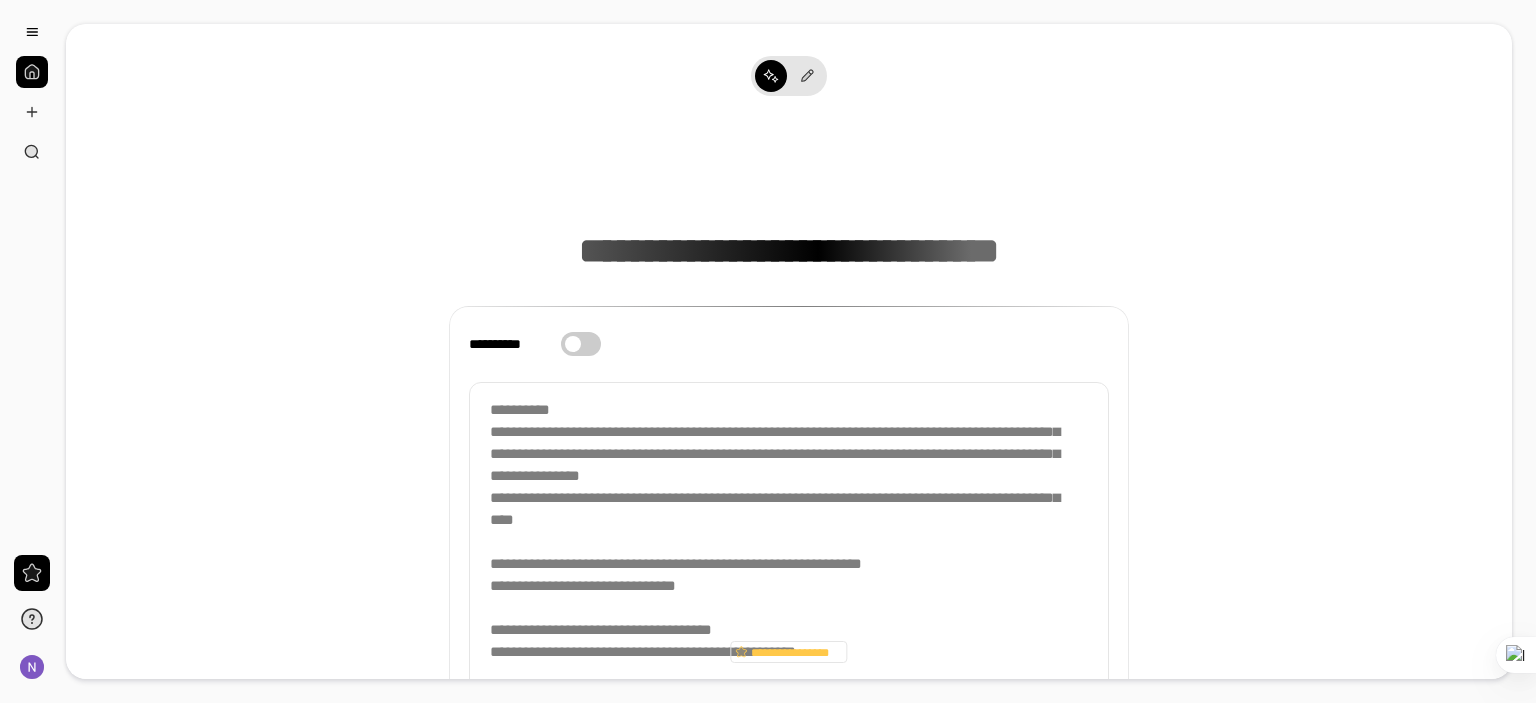 scroll, scrollTop: 136, scrollLeft: 0, axis: vertical 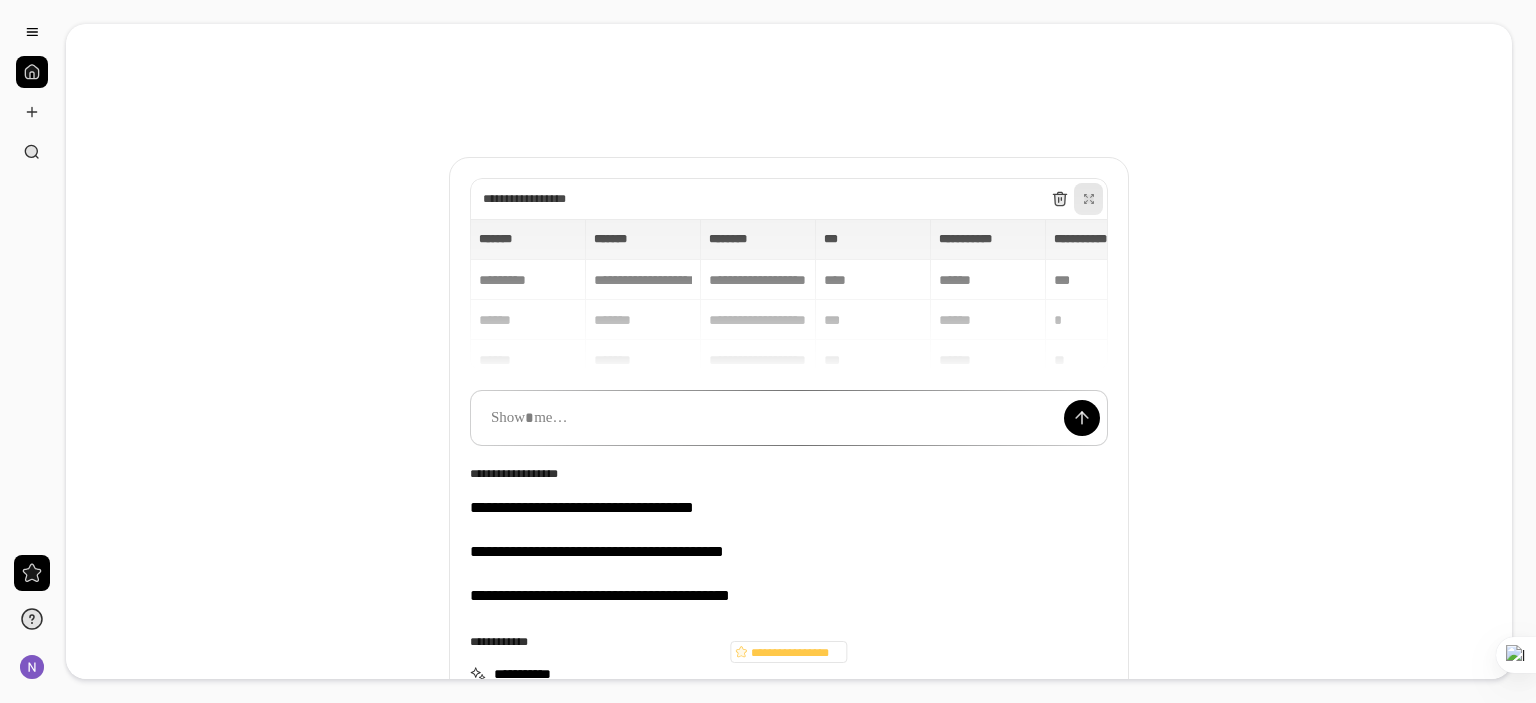click 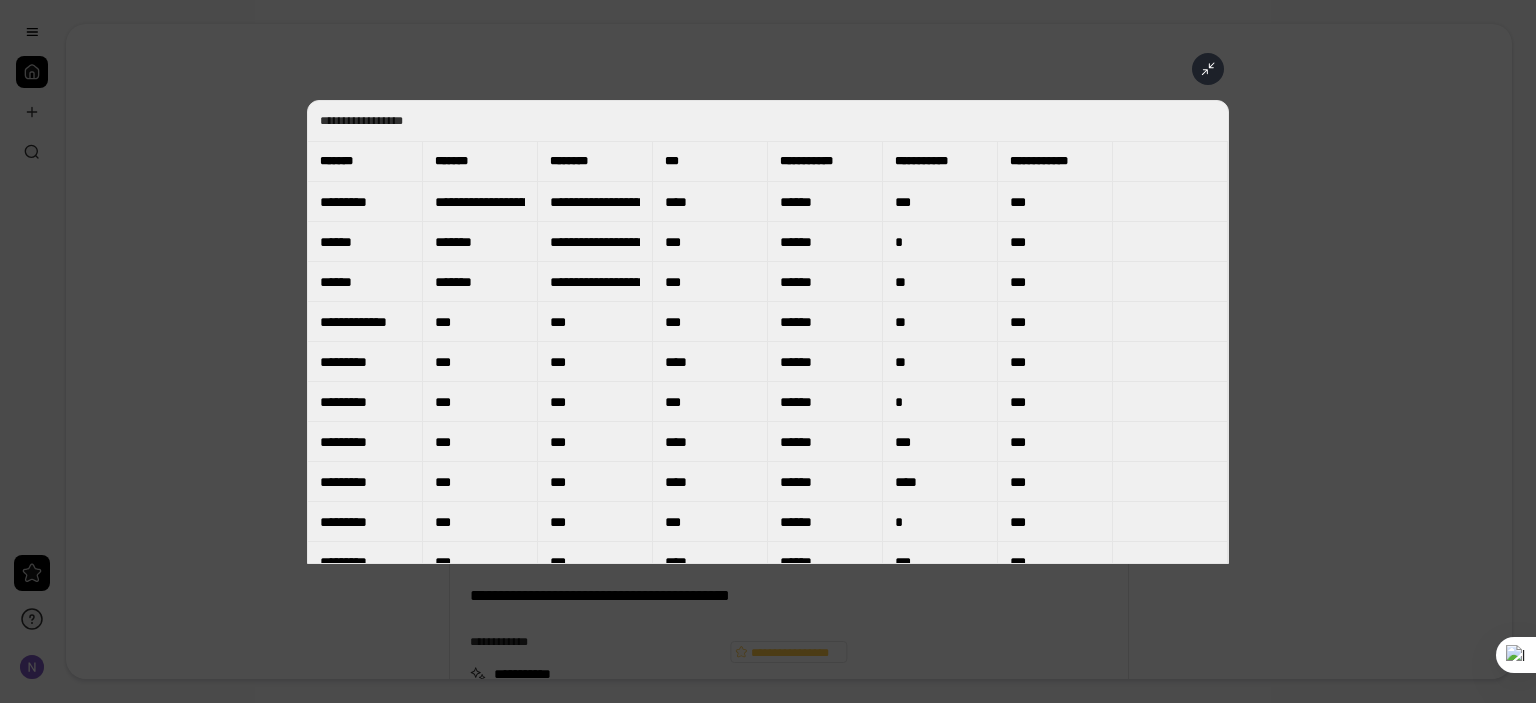 click at bounding box center (768, 351) 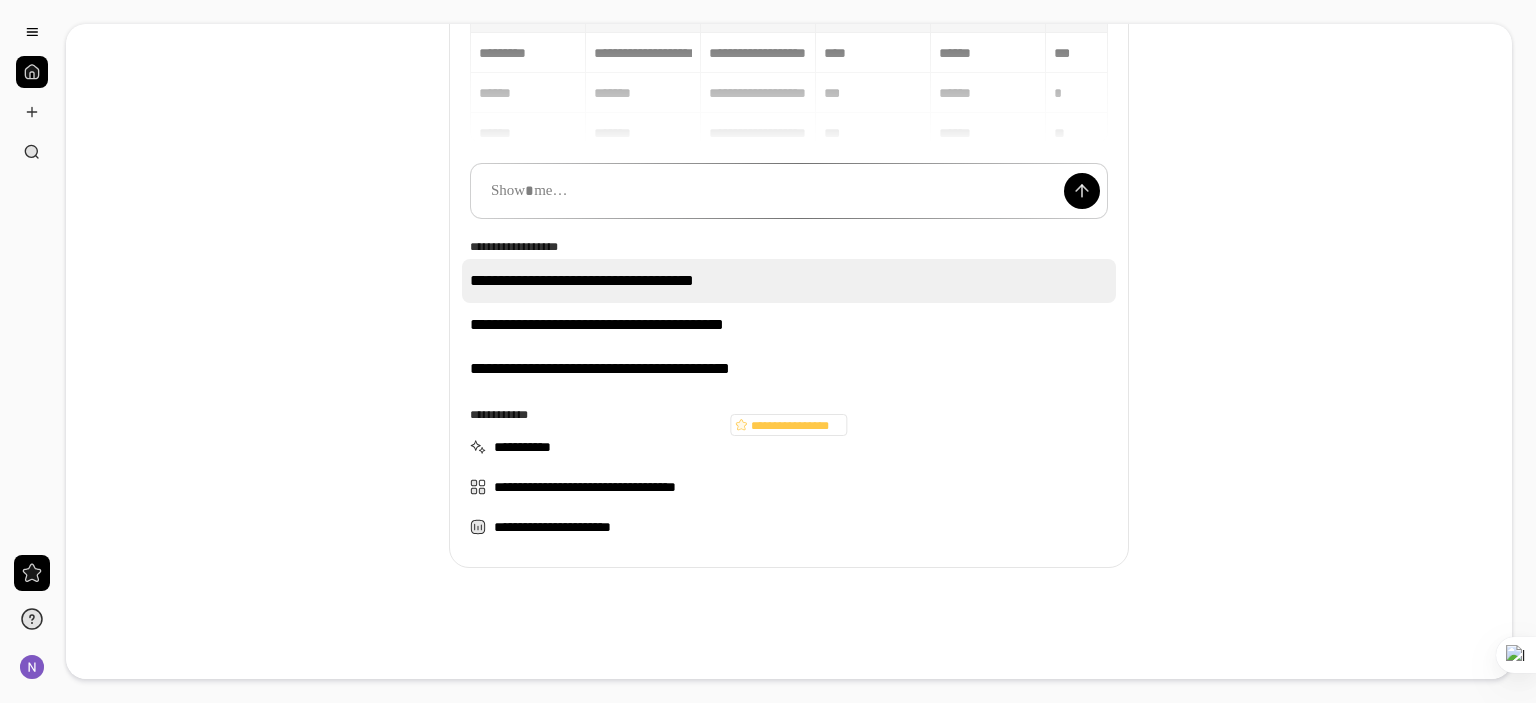 scroll, scrollTop: 74, scrollLeft: 0, axis: vertical 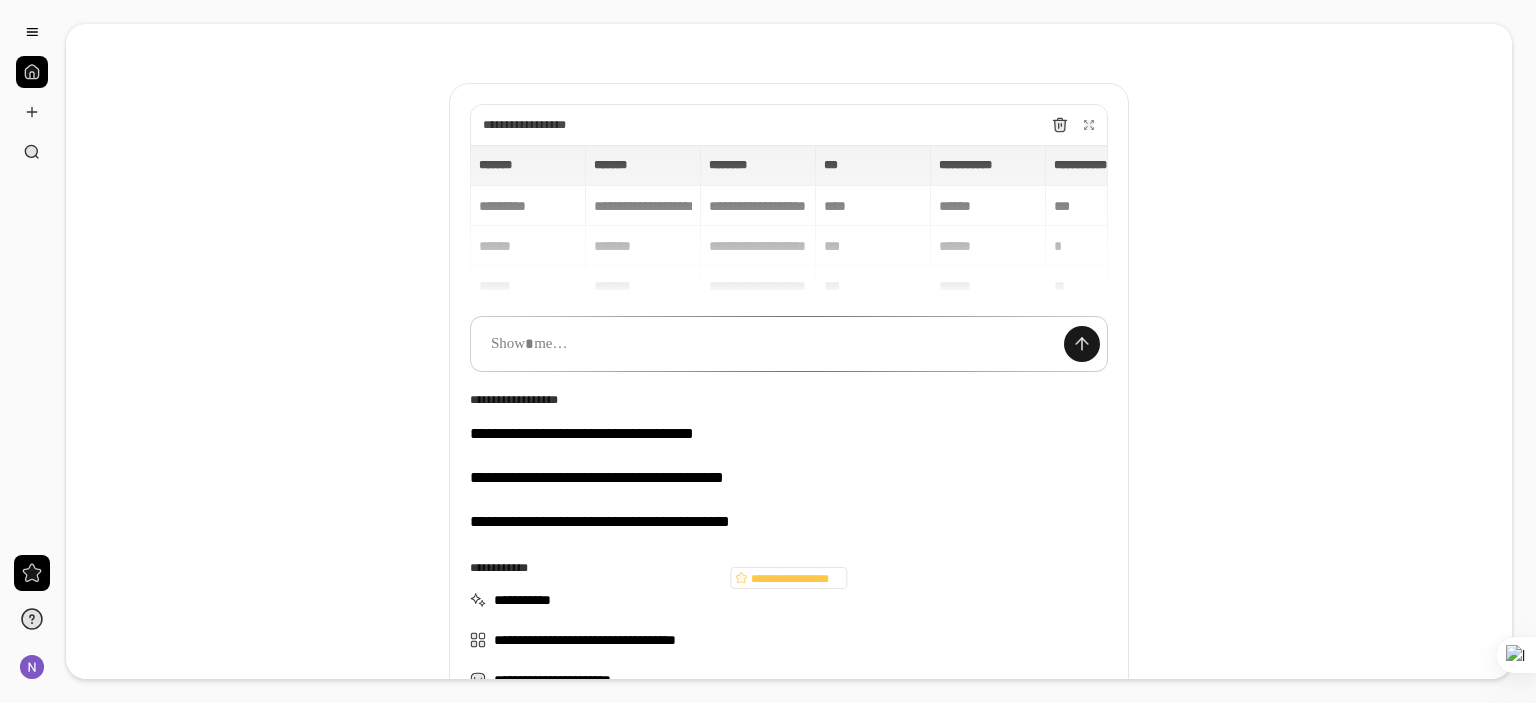 click at bounding box center (1082, 344) 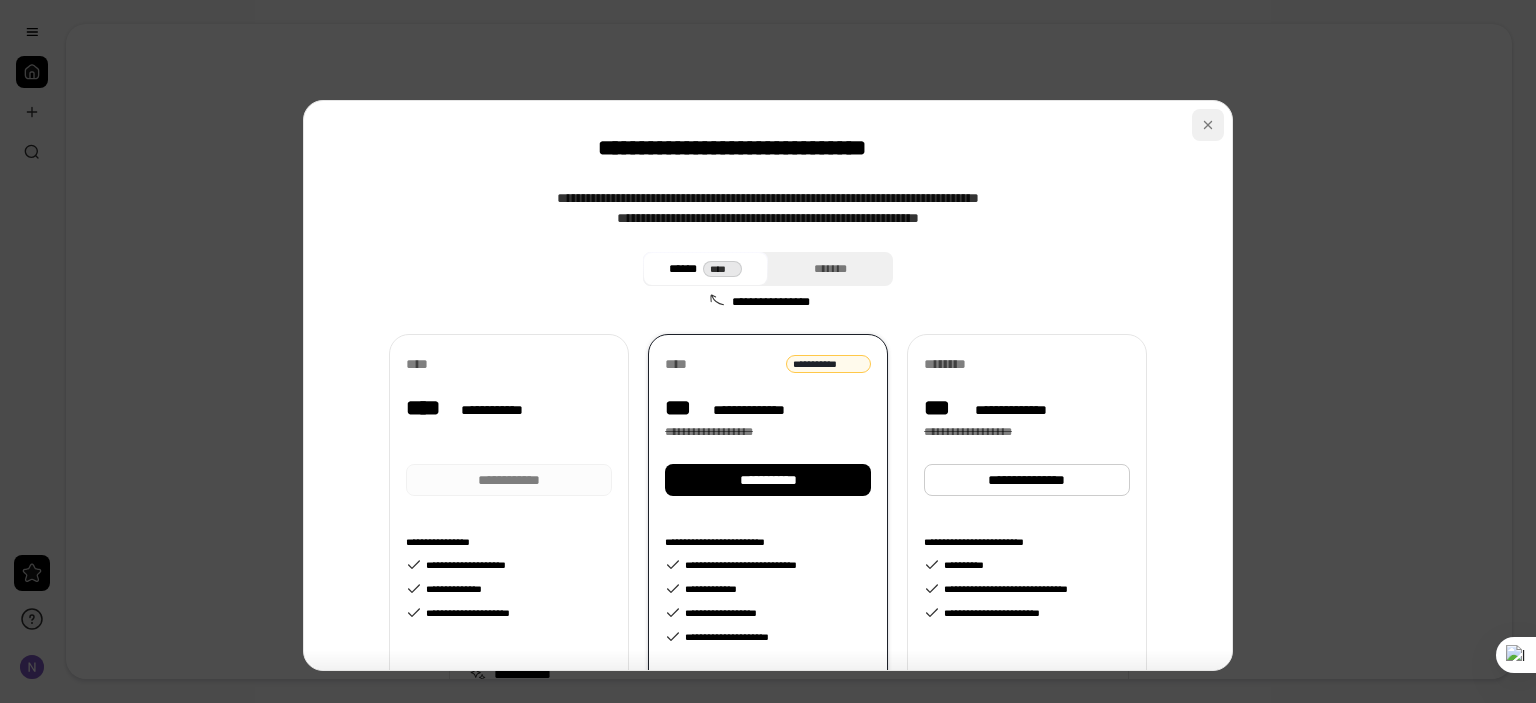 click at bounding box center [1208, 125] 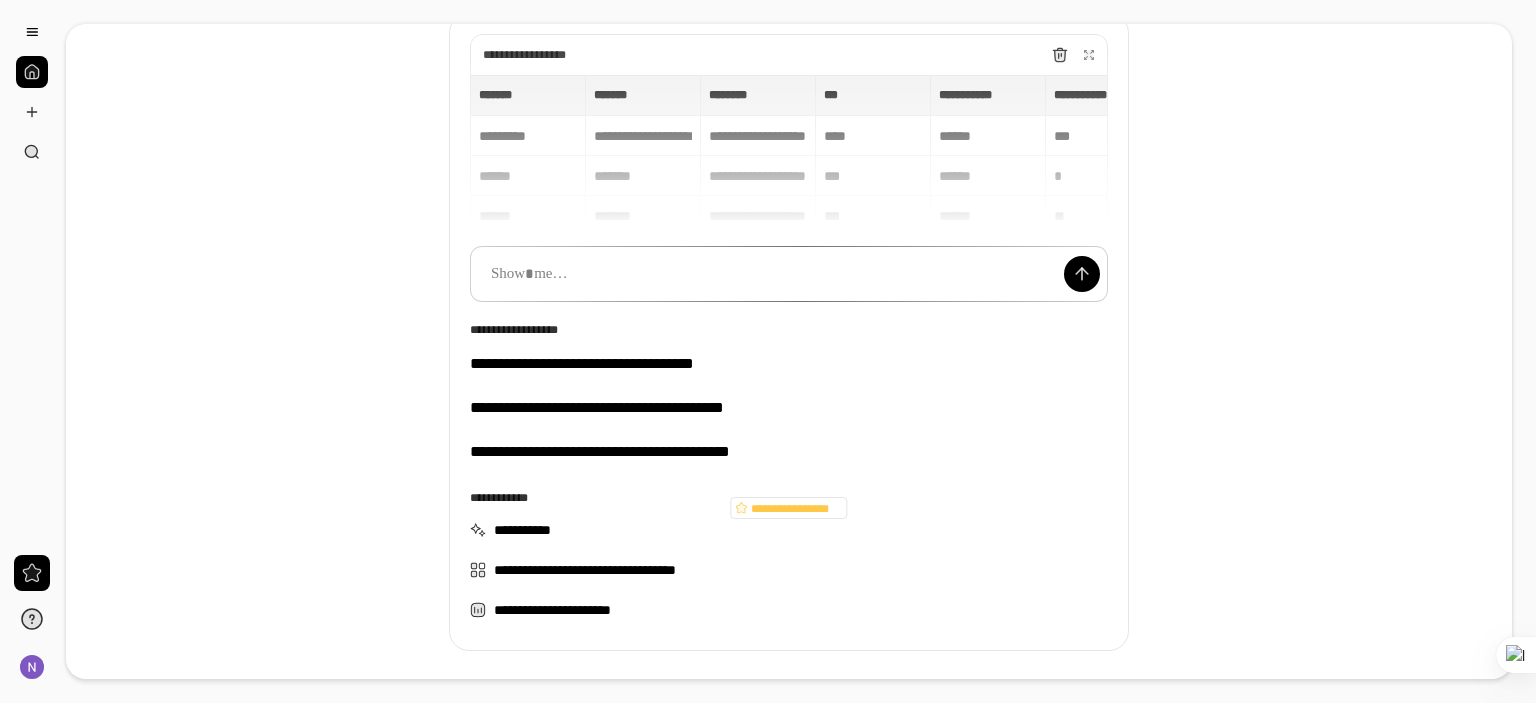scroll, scrollTop: 0, scrollLeft: 0, axis: both 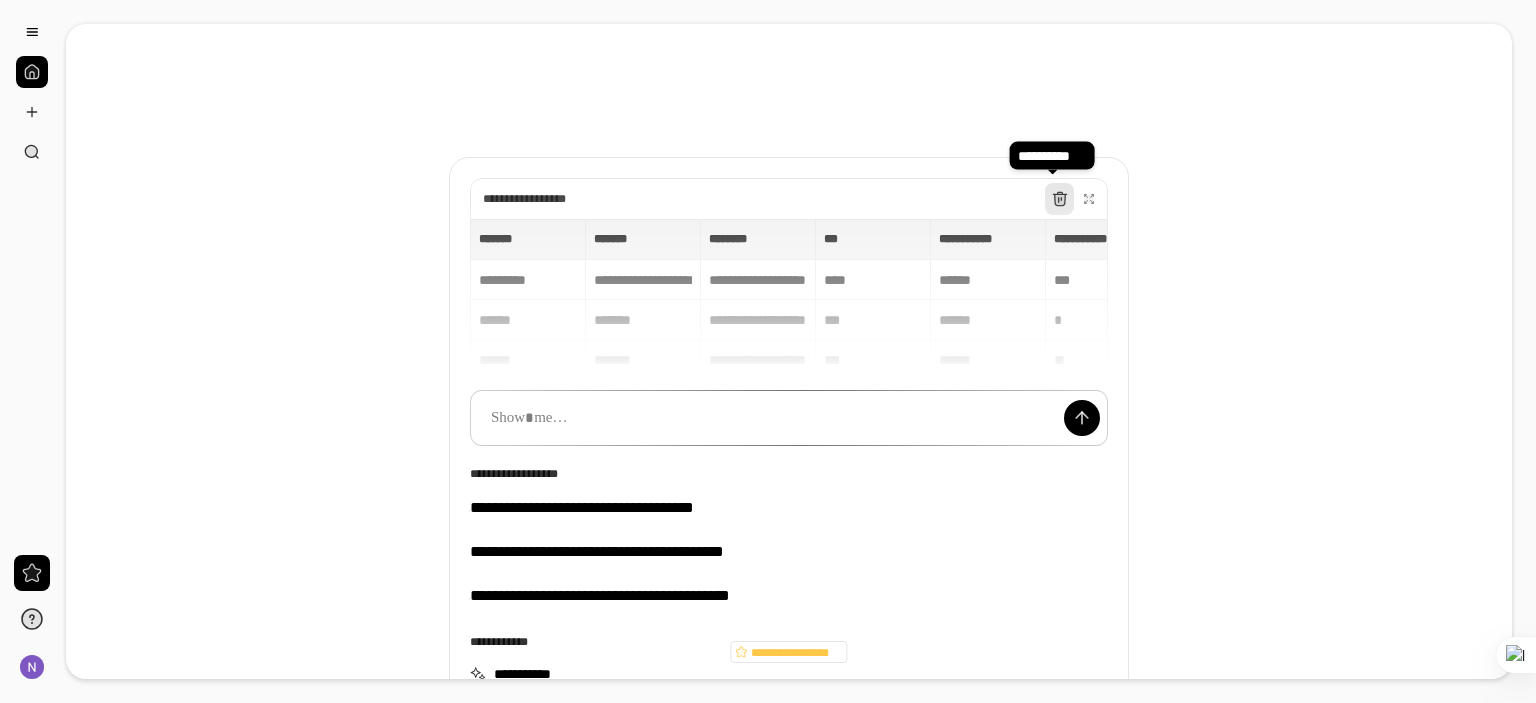click at bounding box center (1059, 199) 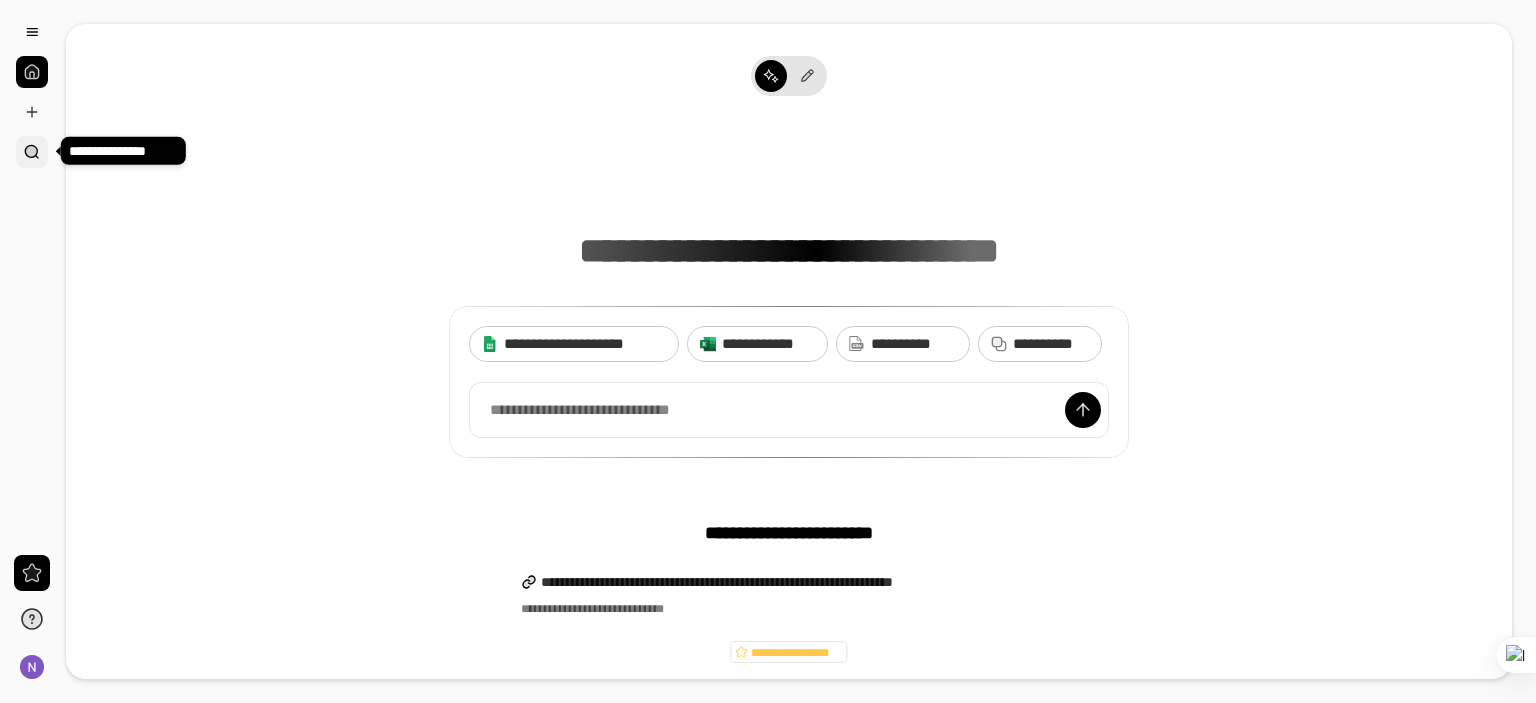 click at bounding box center (32, 152) 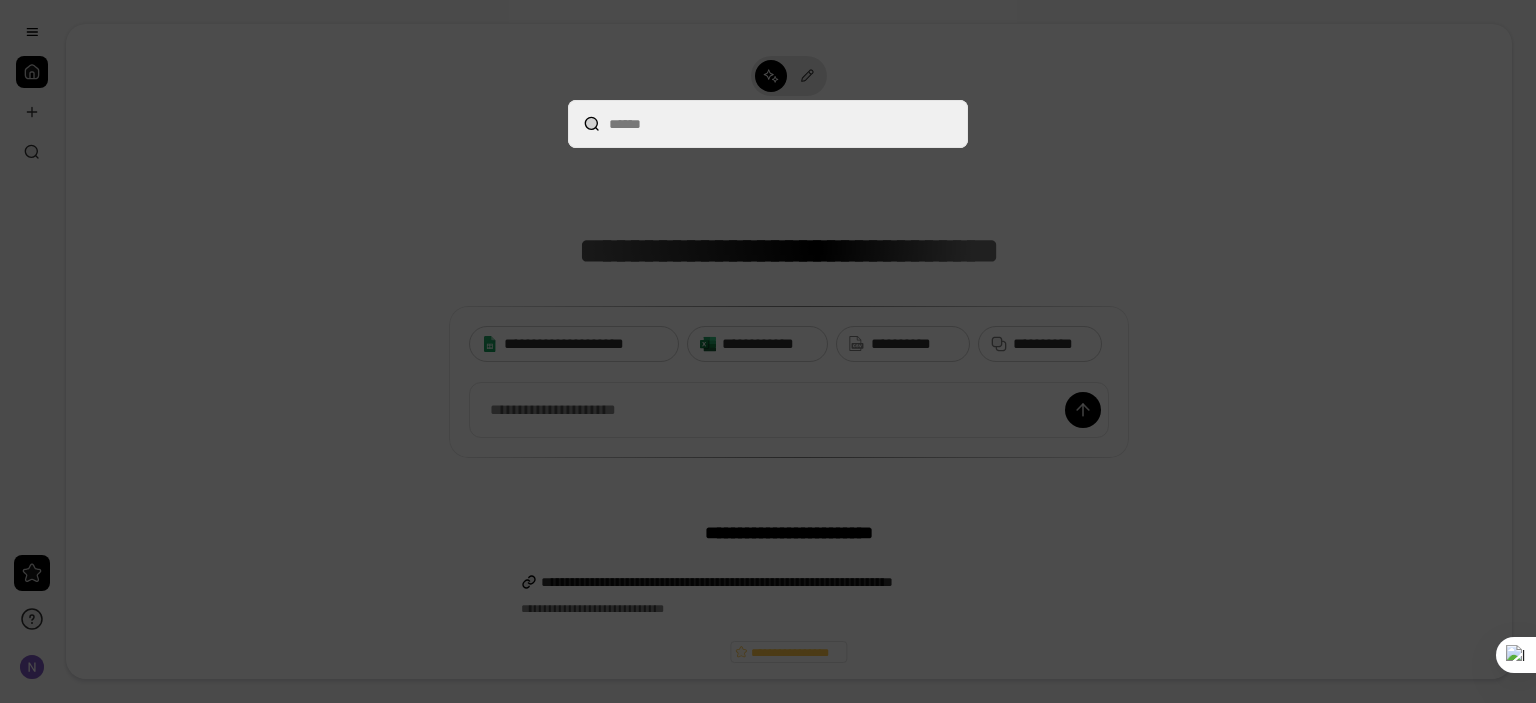 click at bounding box center (768, 351) 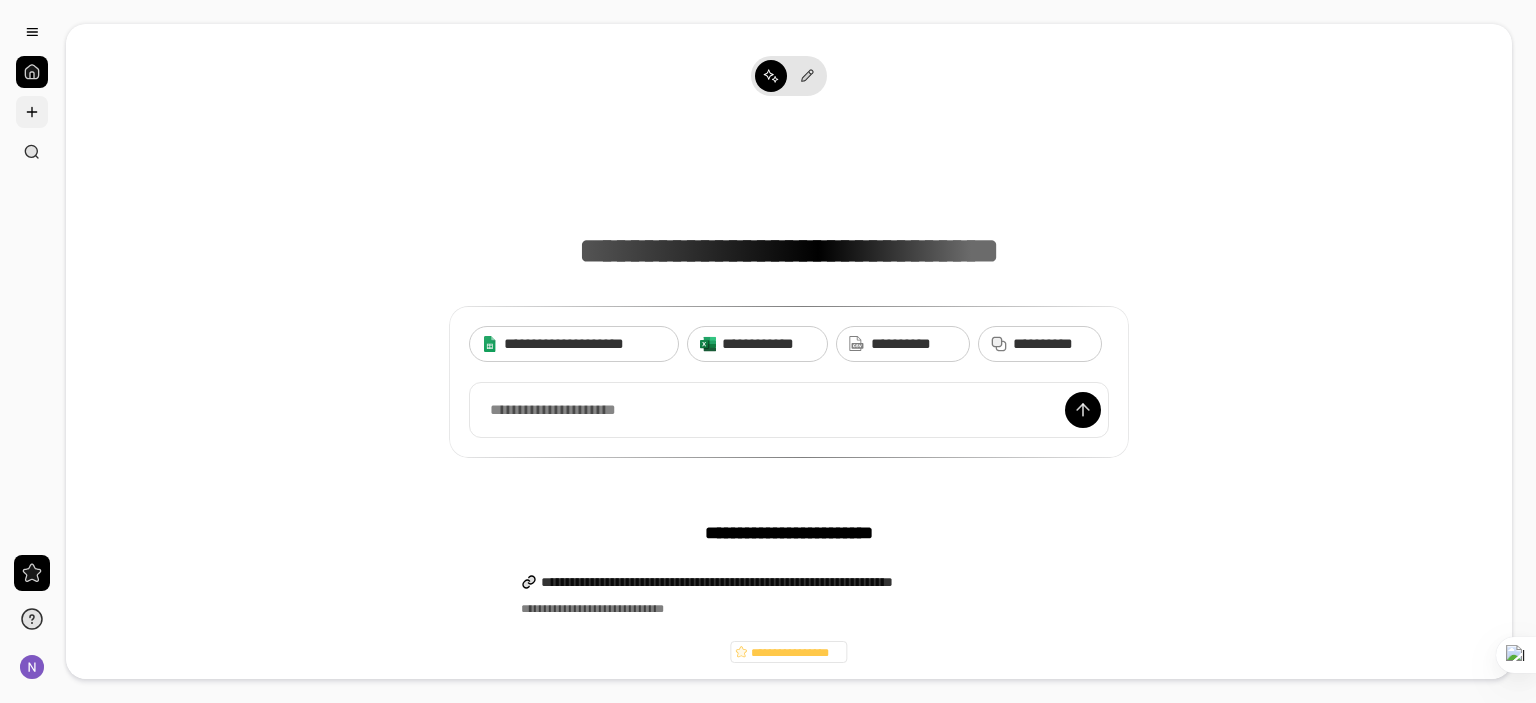 click at bounding box center (32, 112) 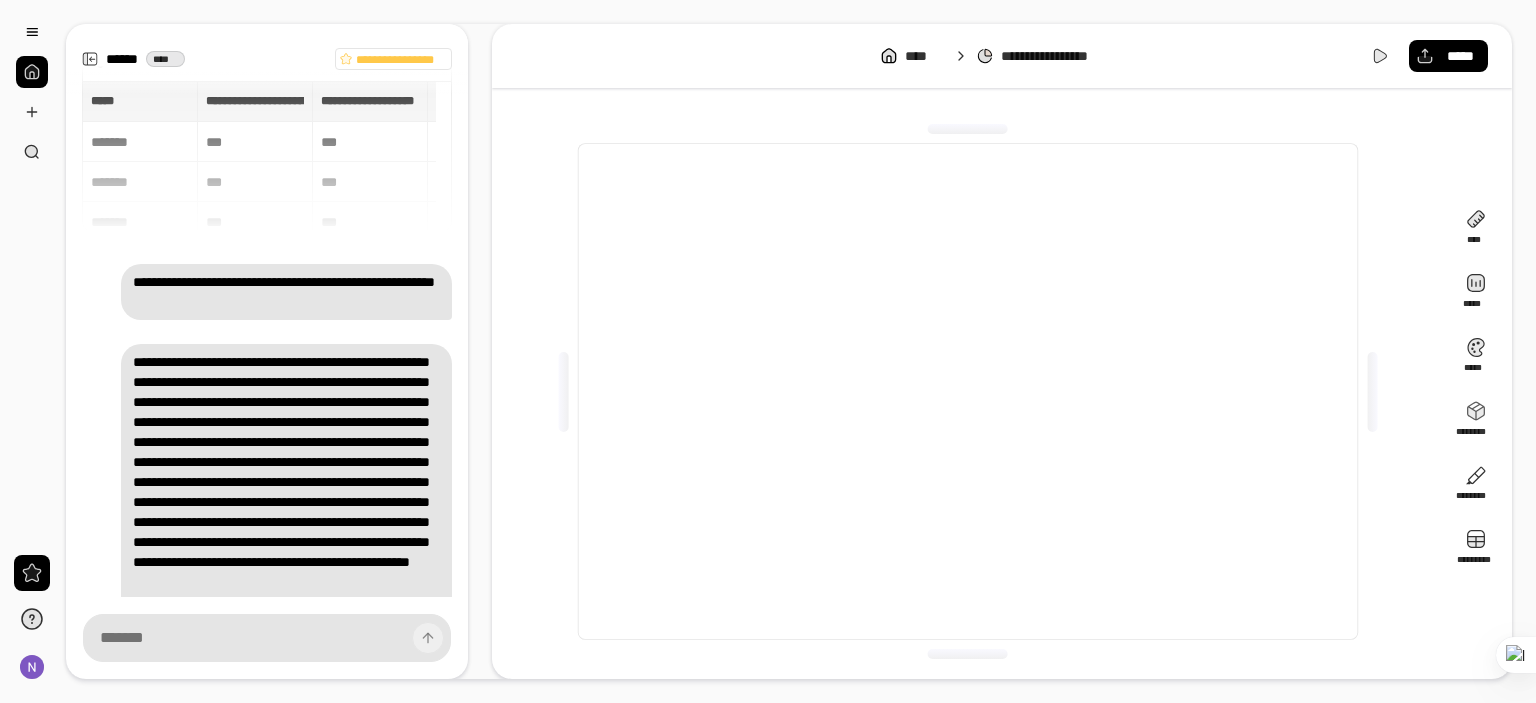 scroll, scrollTop: 554, scrollLeft: 0, axis: vertical 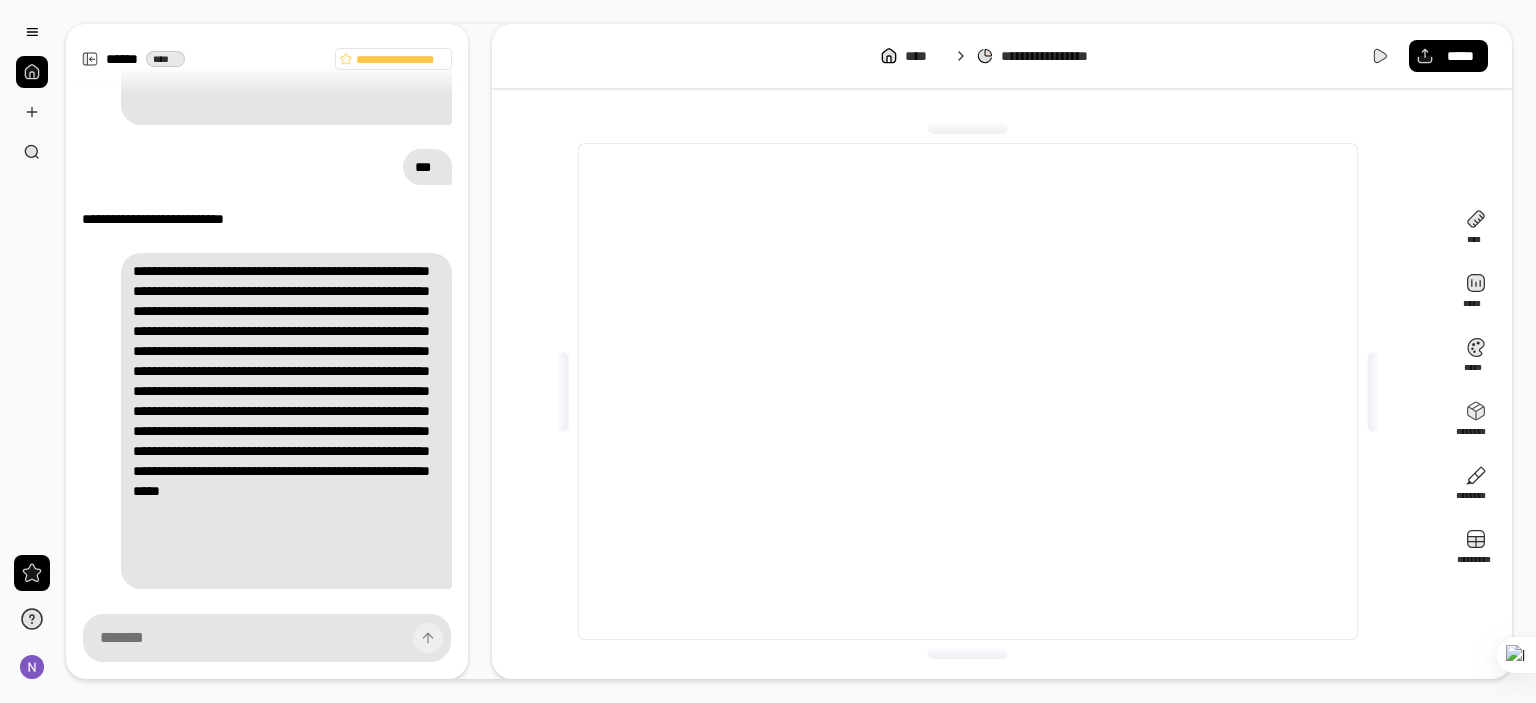 type on "***" 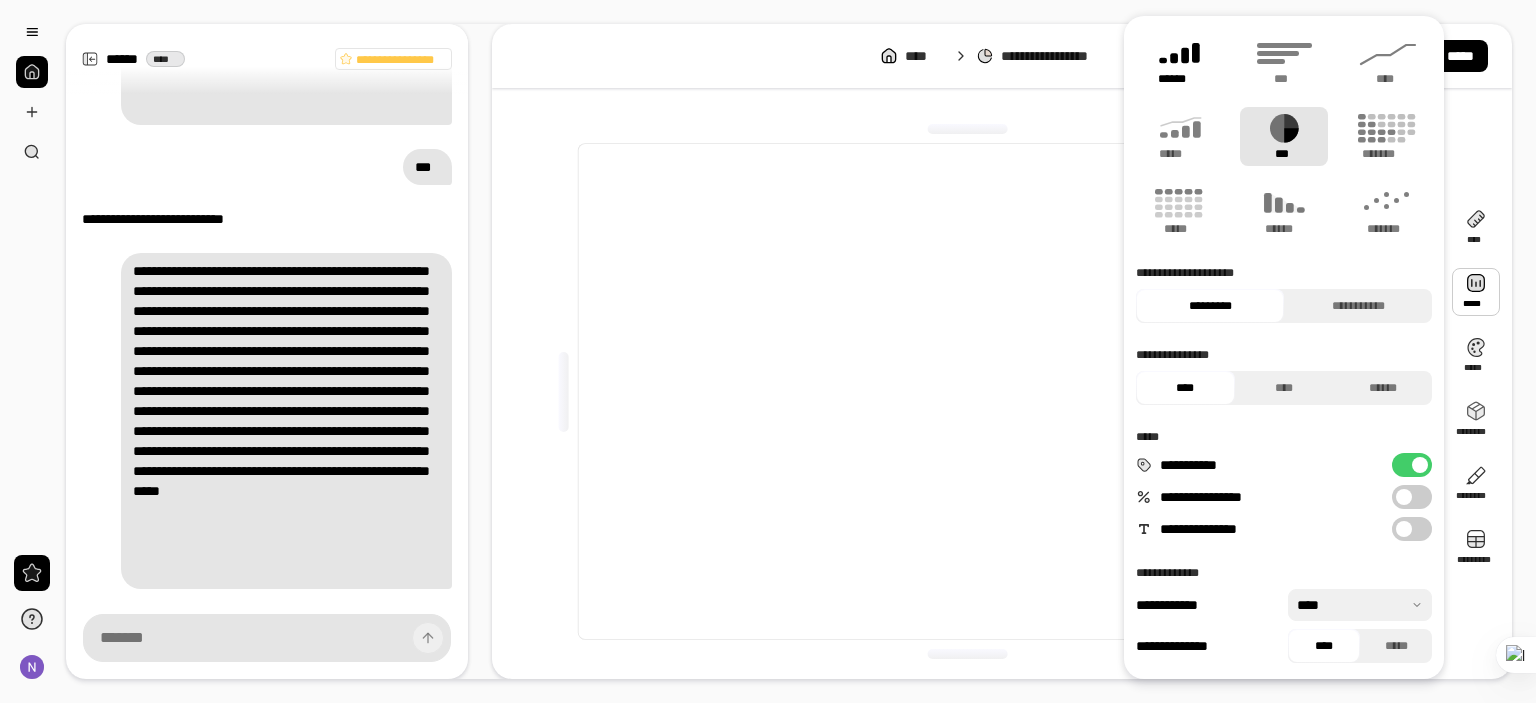 click on "******" at bounding box center (1180, 79) 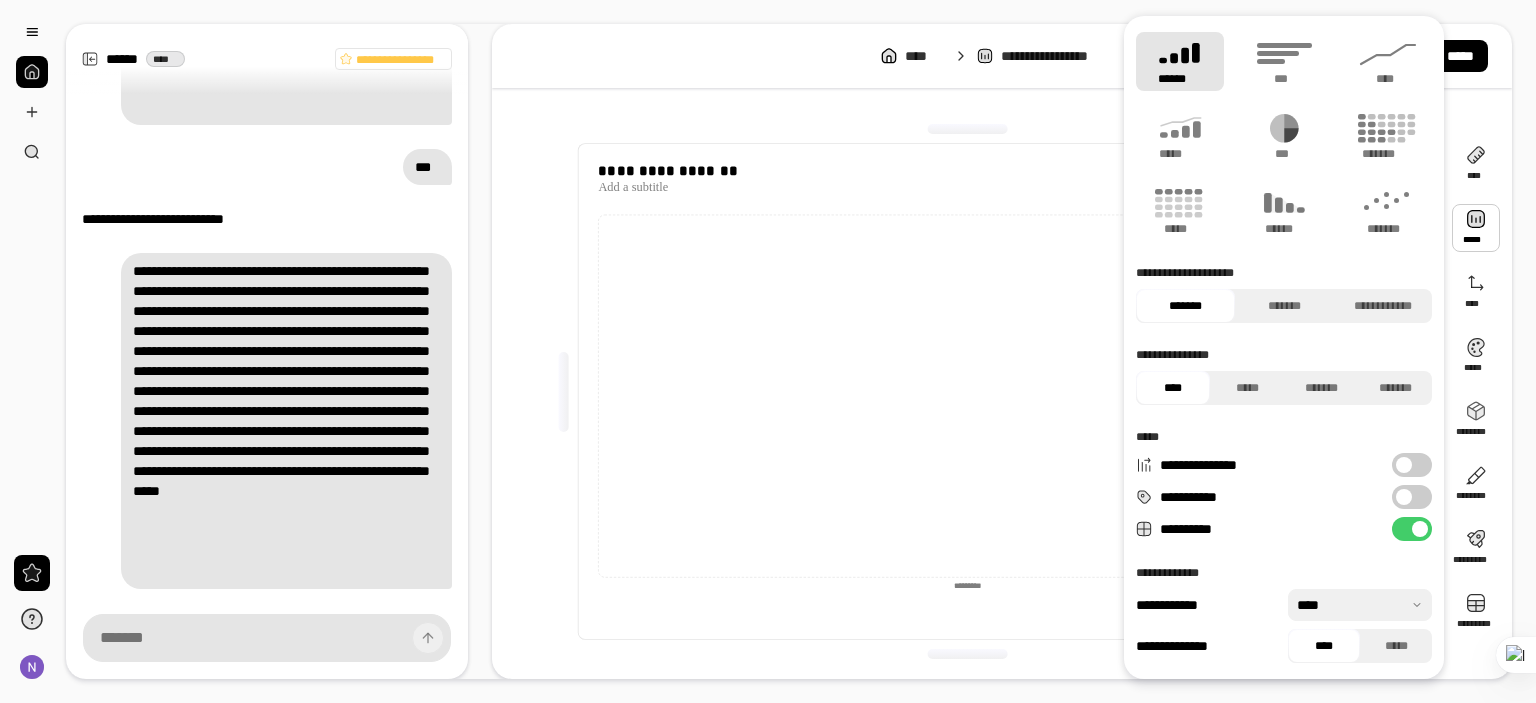 type on "***" 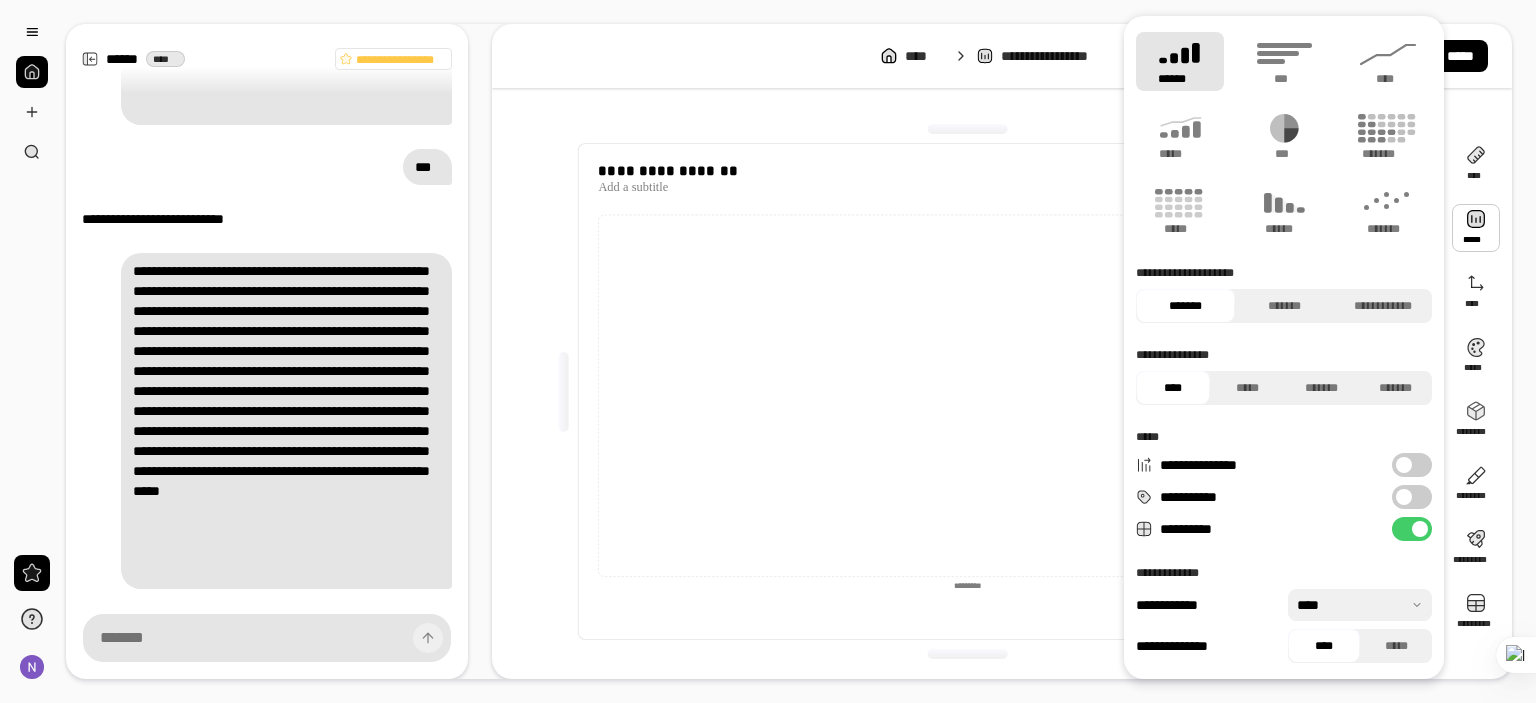 type on "******" 